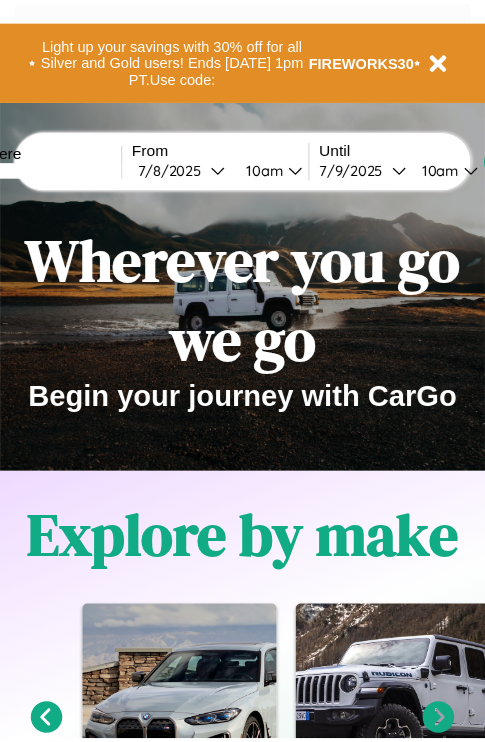 scroll, scrollTop: 0, scrollLeft: 0, axis: both 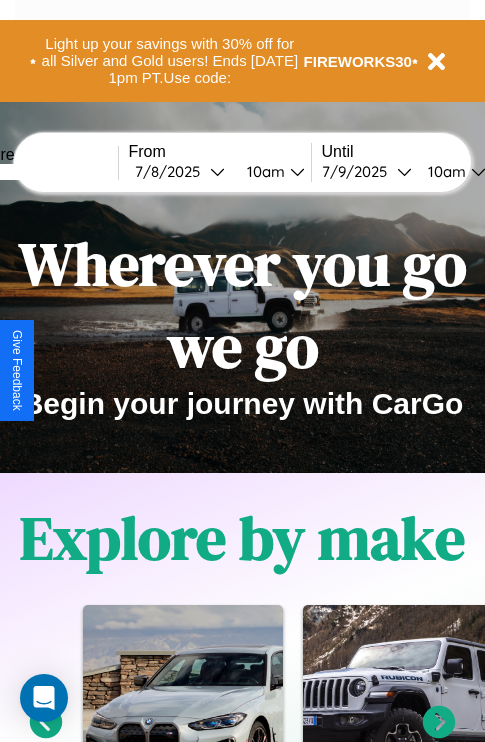 click at bounding box center (43, 172) 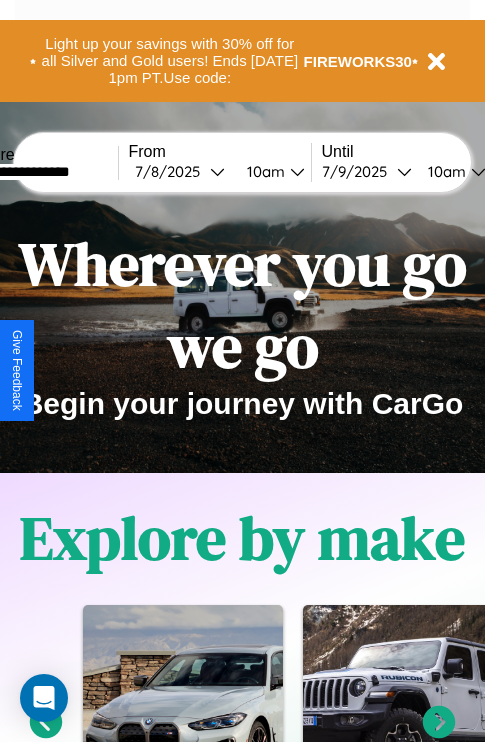 type on "**********" 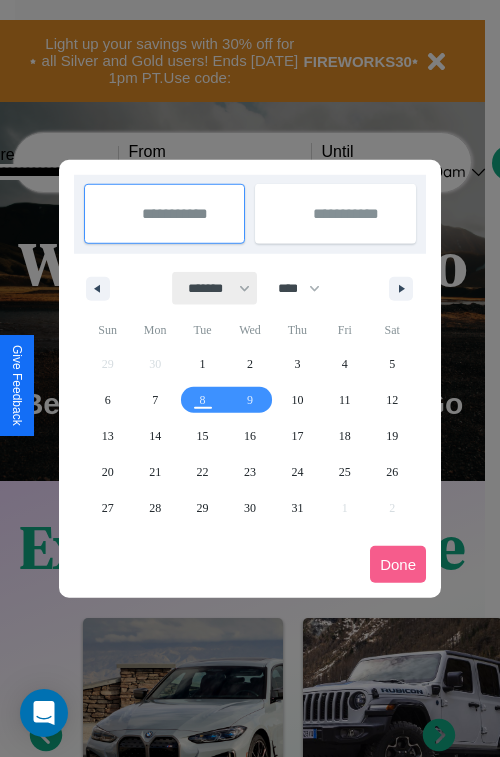 click on "******* ******** ***** ***** *** **** **** ****** ********* ******* ******** ********" at bounding box center (215, 288) 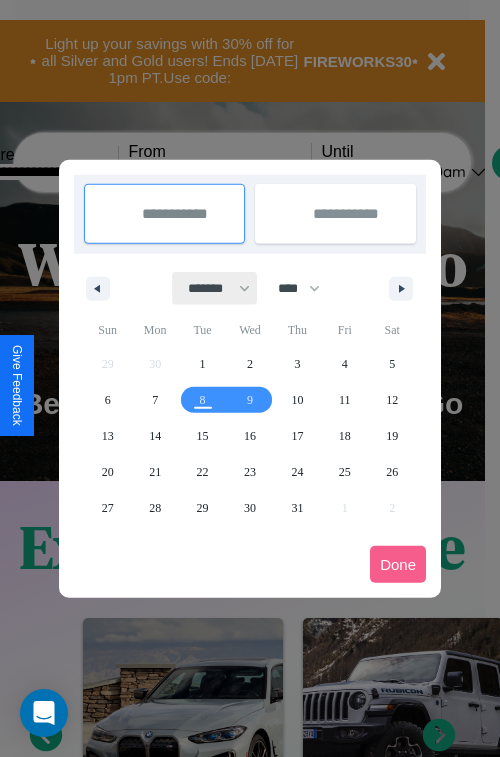 select on "*" 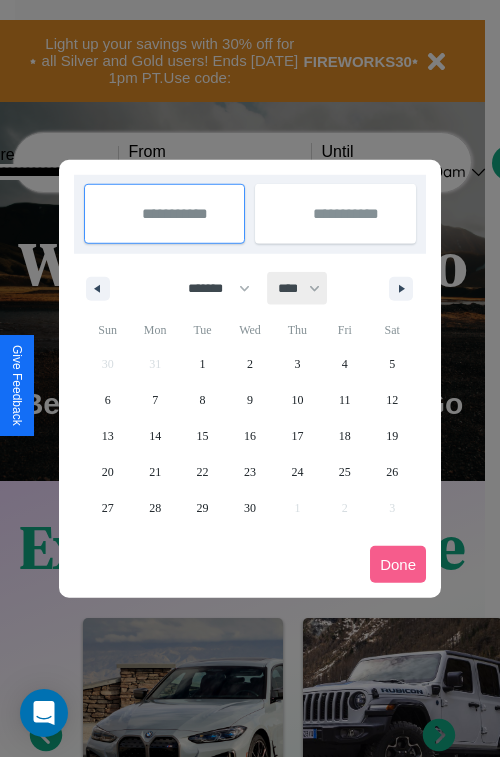 click on "**** **** **** **** **** **** **** **** **** **** **** **** **** **** **** **** **** **** **** **** **** **** **** **** **** **** **** **** **** **** **** **** **** **** **** **** **** **** **** **** **** **** **** **** **** **** **** **** **** **** **** **** **** **** **** **** **** **** **** **** **** **** **** **** **** **** **** **** **** **** **** **** **** **** **** **** **** **** **** **** **** **** **** **** **** **** **** **** **** **** **** **** **** **** **** **** **** **** **** **** **** **** **** **** **** **** **** **** **** **** **** **** **** **** **** **** **** **** **** **** ****" at bounding box center [298, 288] 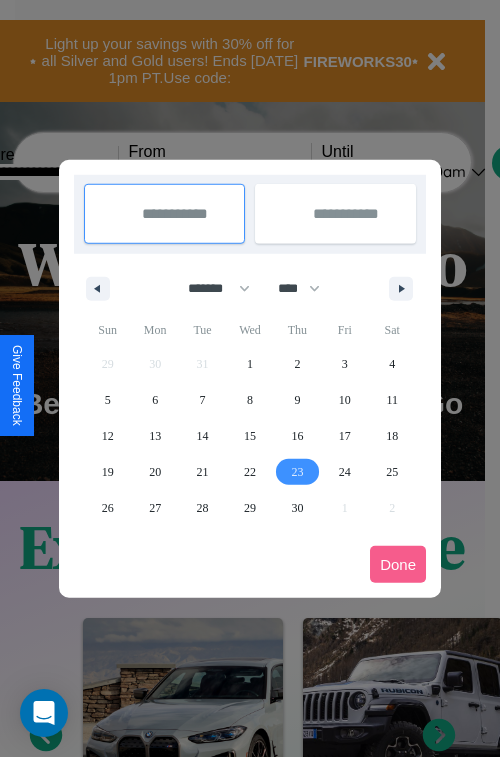click on "23" at bounding box center [297, 472] 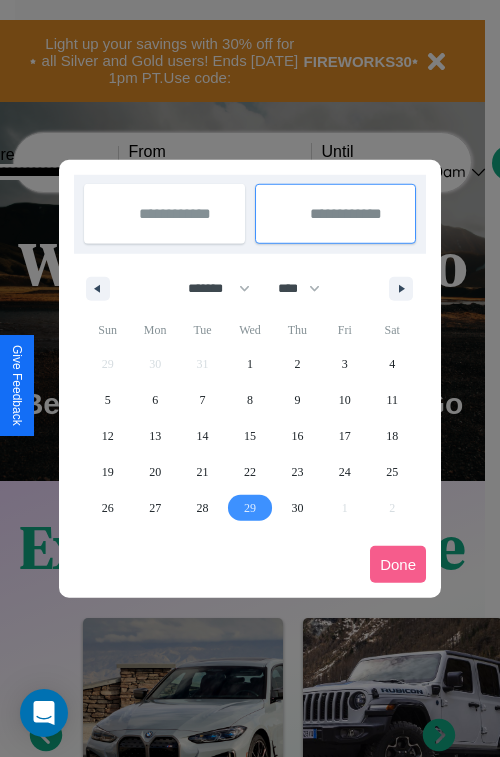 click on "29" at bounding box center (250, 508) 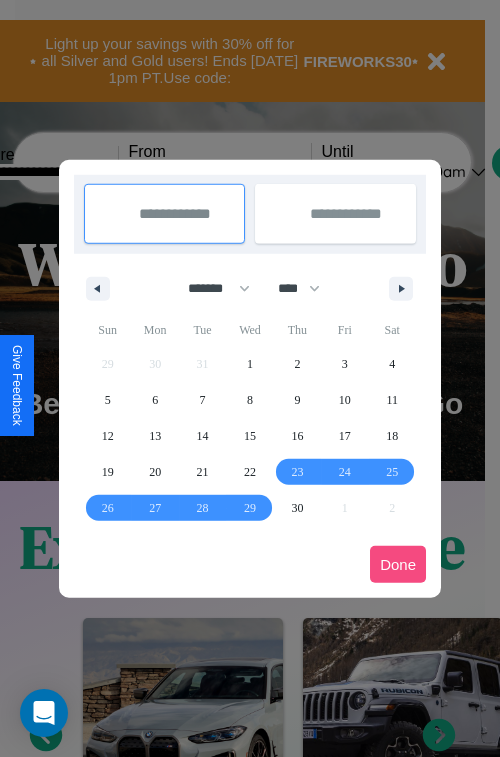 click on "Done" at bounding box center (398, 564) 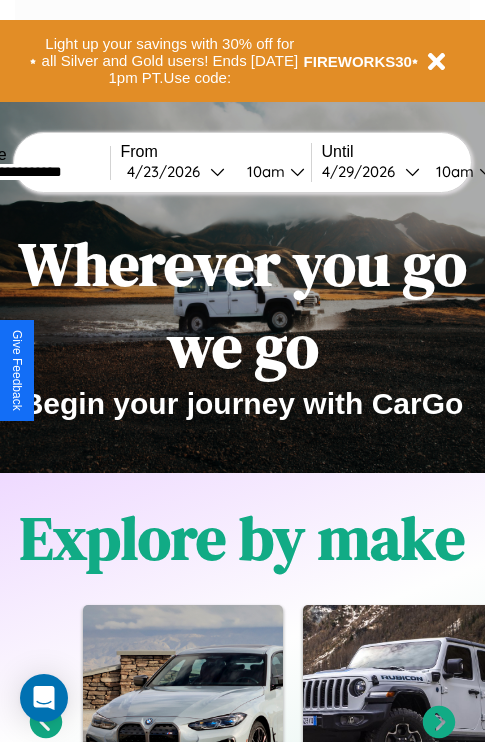 scroll, scrollTop: 0, scrollLeft: 77, axis: horizontal 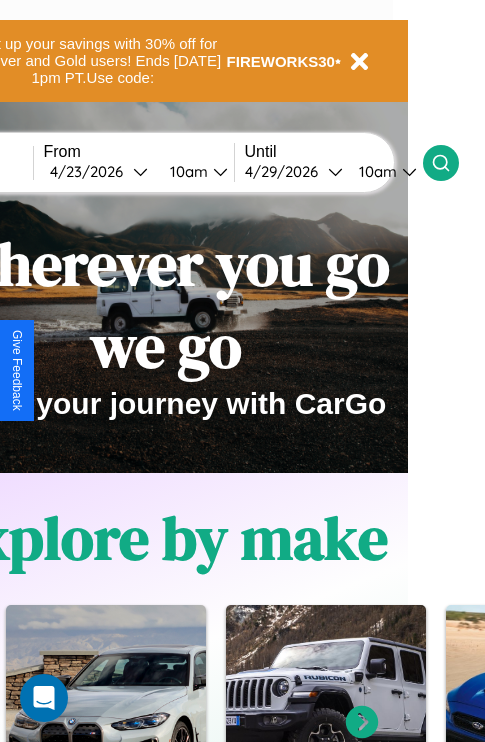 click 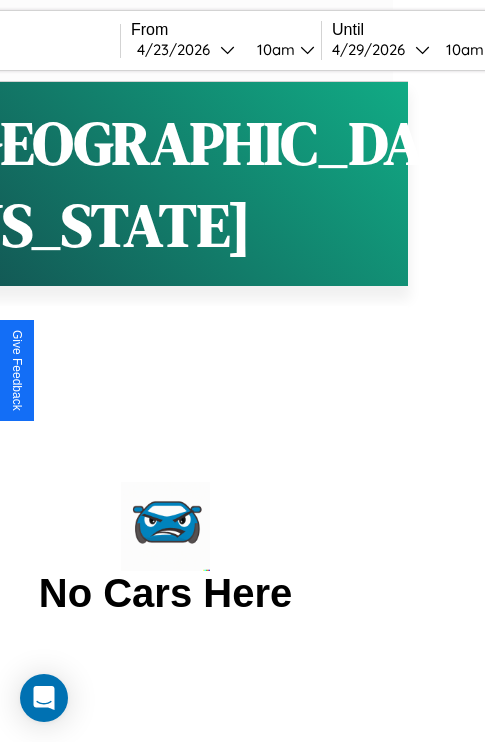 scroll, scrollTop: 0, scrollLeft: 0, axis: both 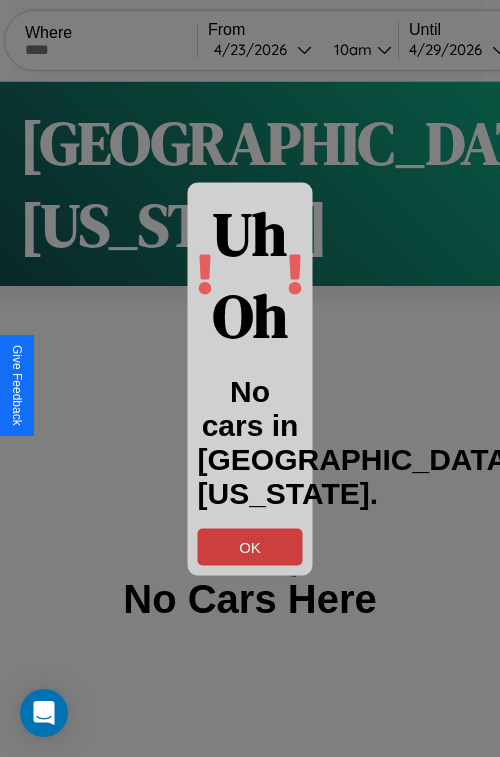 click on "OK" at bounding box center (250, 546) 